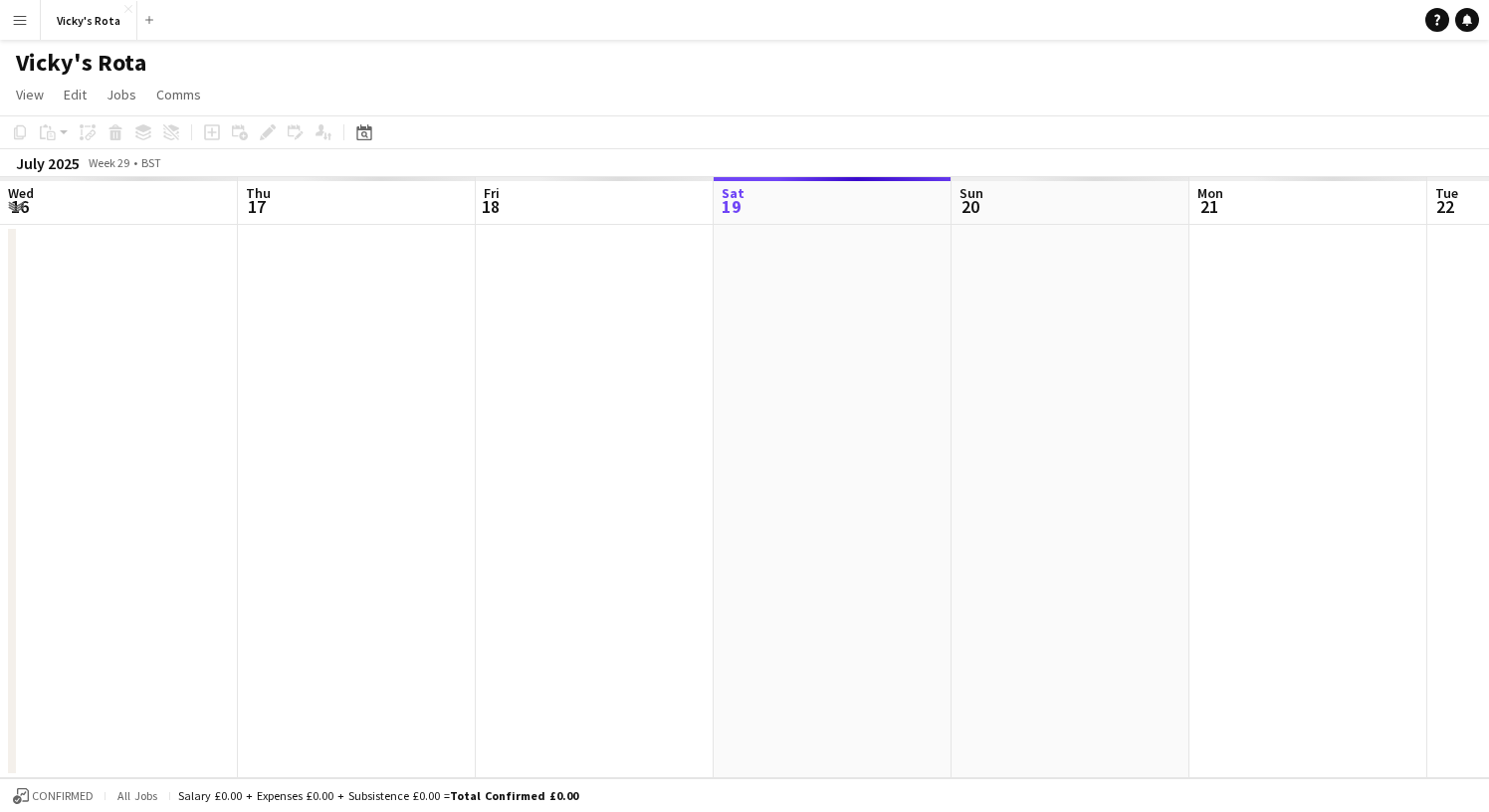 scroll, scrollTop: 0, scrollLeft: 0, axis: both 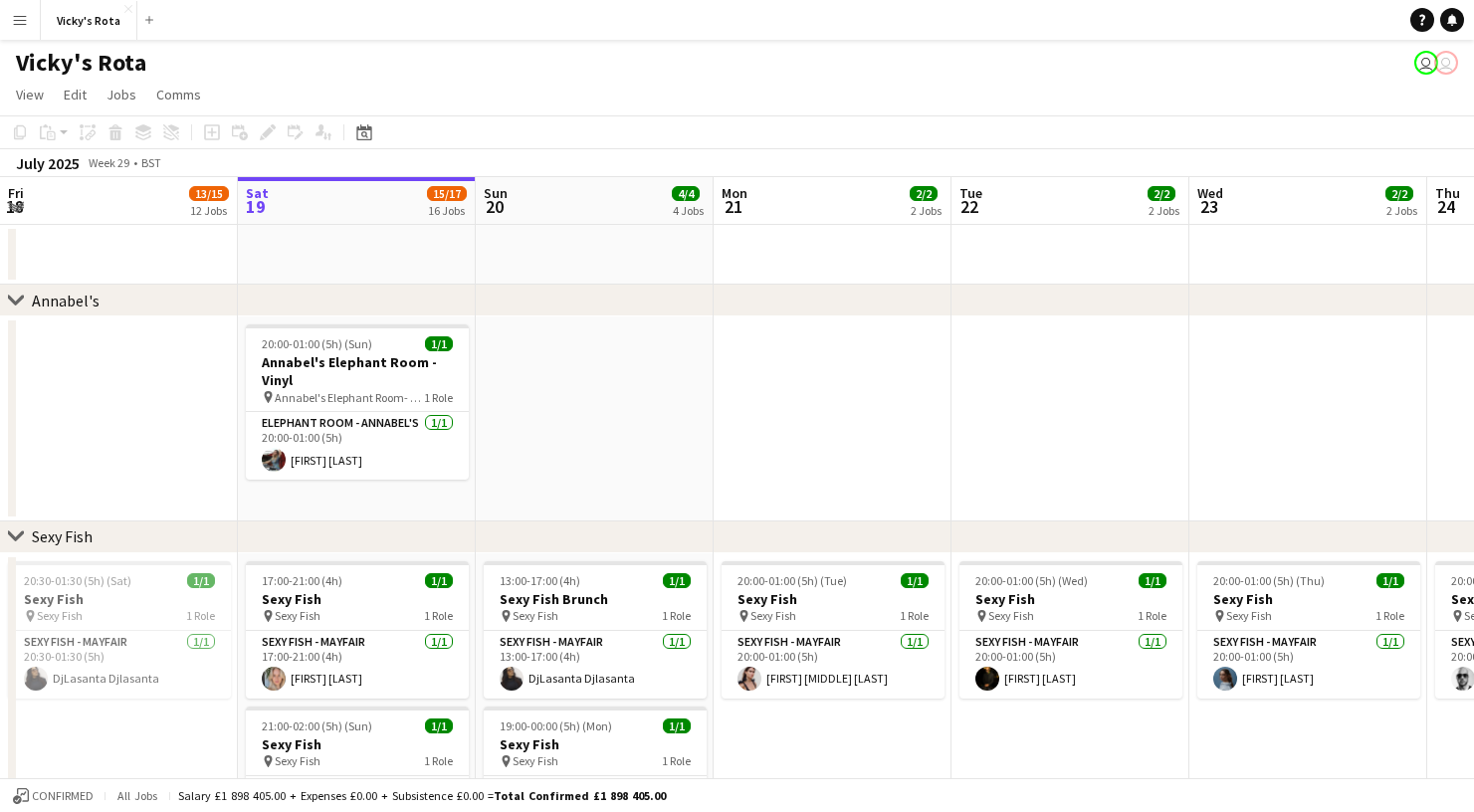 click on "Expand/collapse" 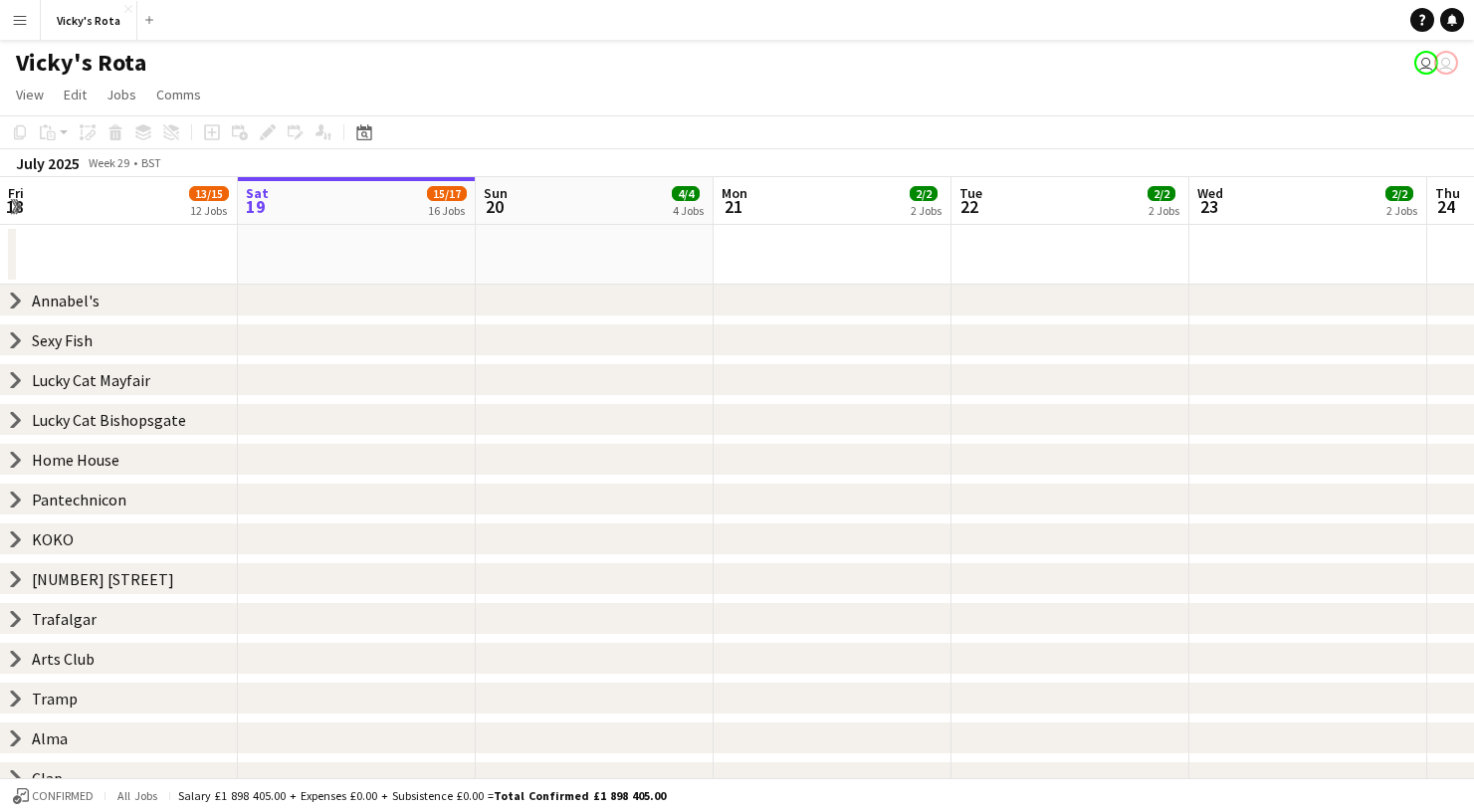 click on "Expand/collapse" 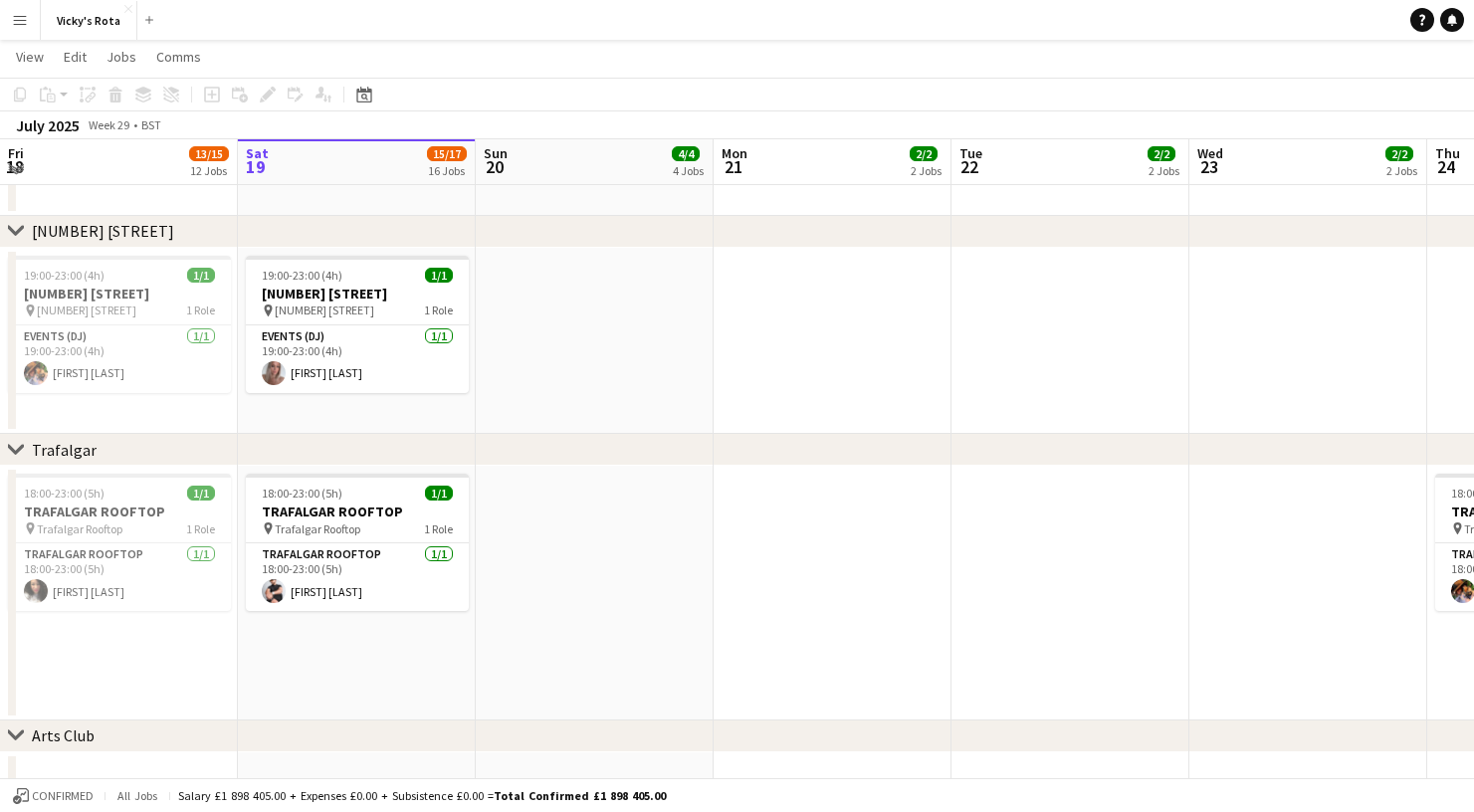 scroll, scrollTop: 2988, scrollLeft: 0, axis: vertical 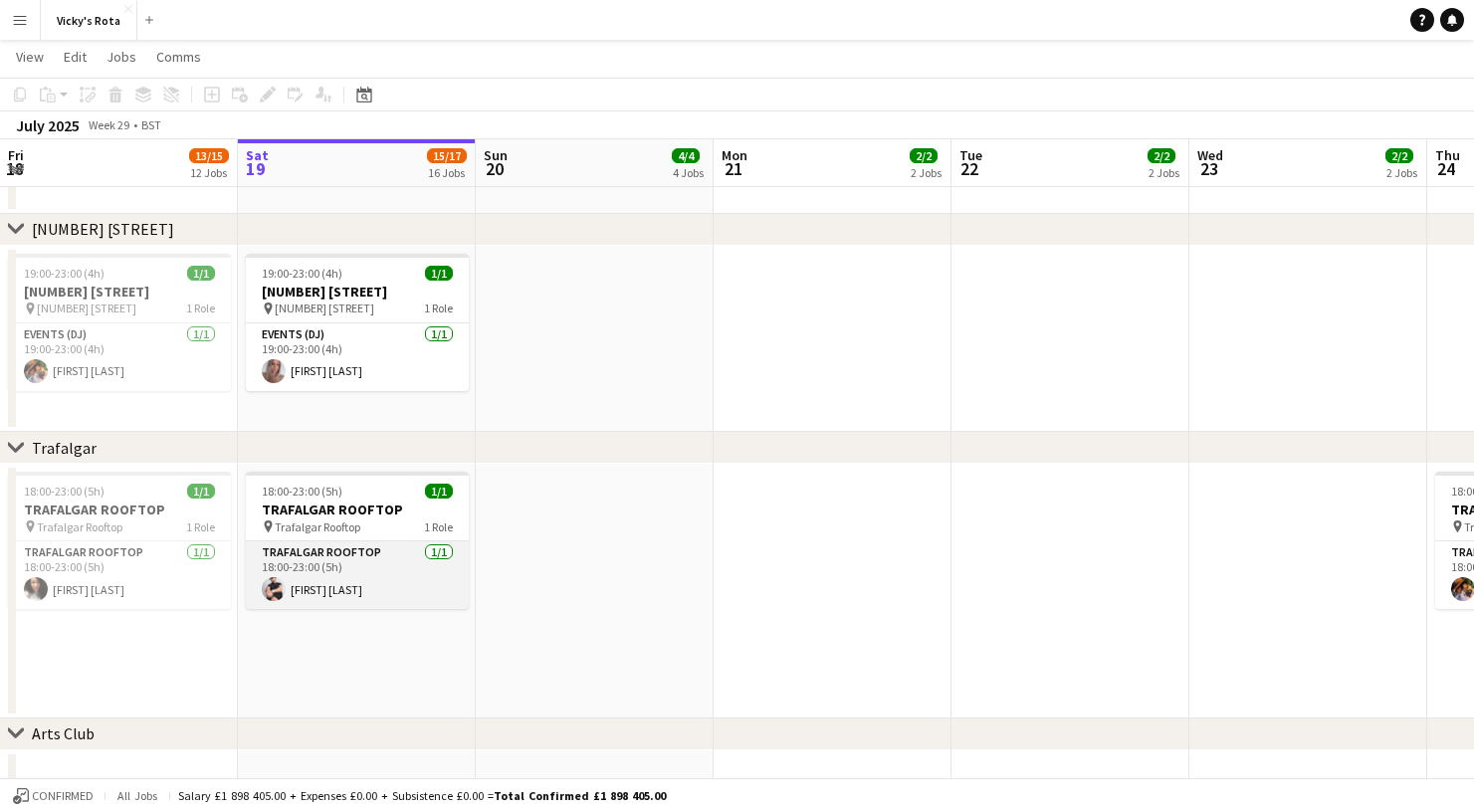 click on "Trafalgar Rooftop   1/1   [TIME]
[FIRST] [LAST]" at bounding box center [357, 575] 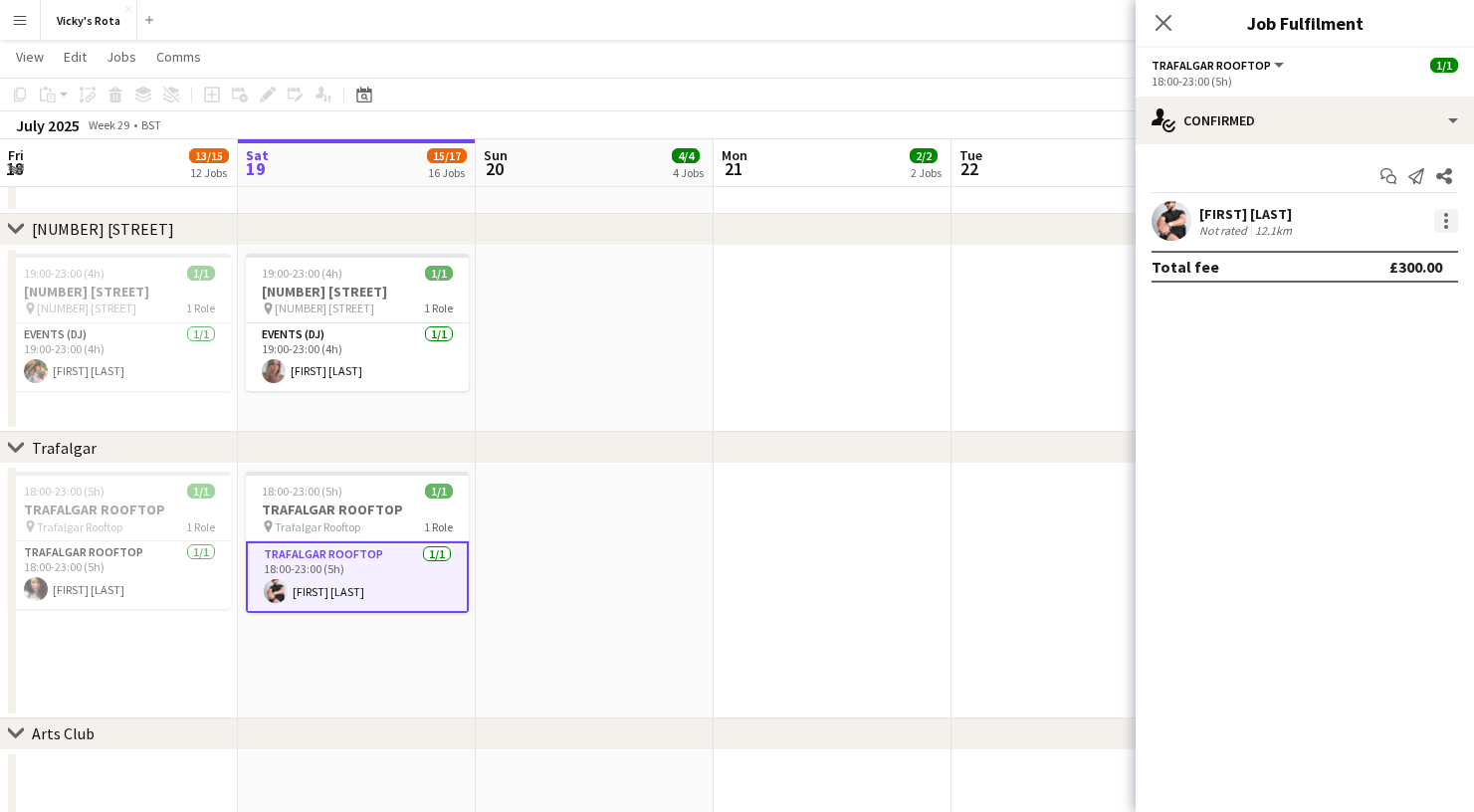 click at bounding box center [1446, 221] 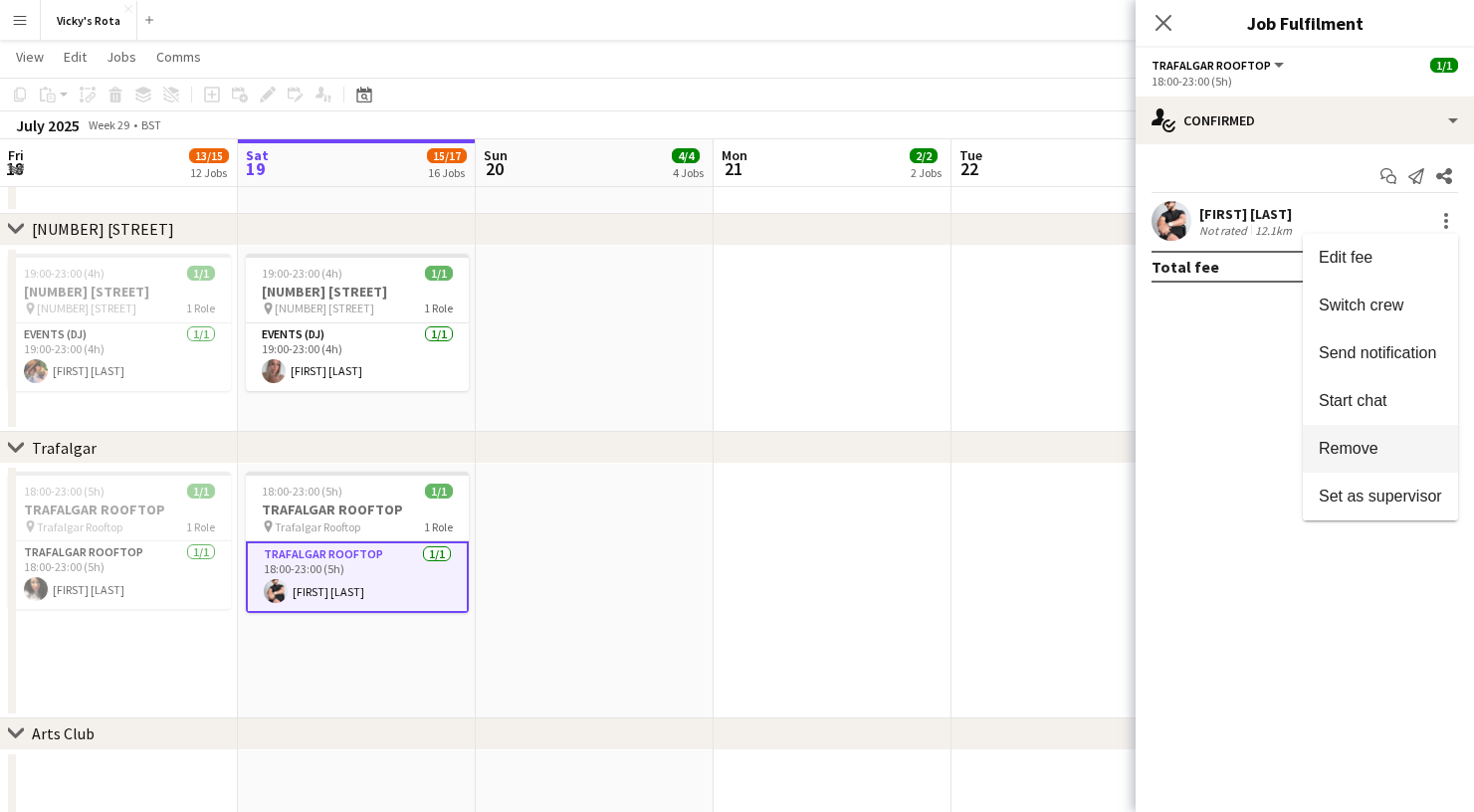 click on "Remove" at bounding box center [1380, 449] 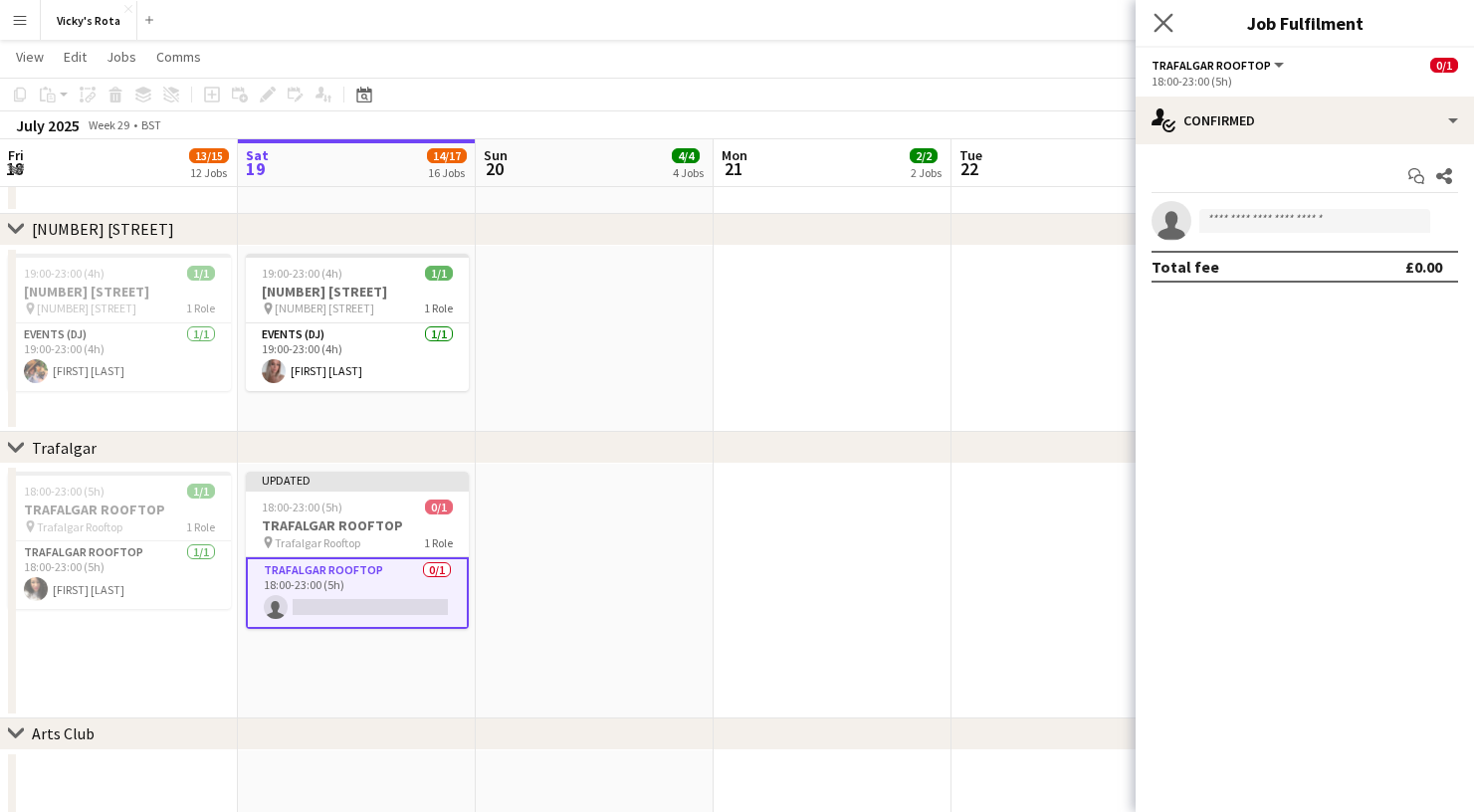 click on "Close pop-in" 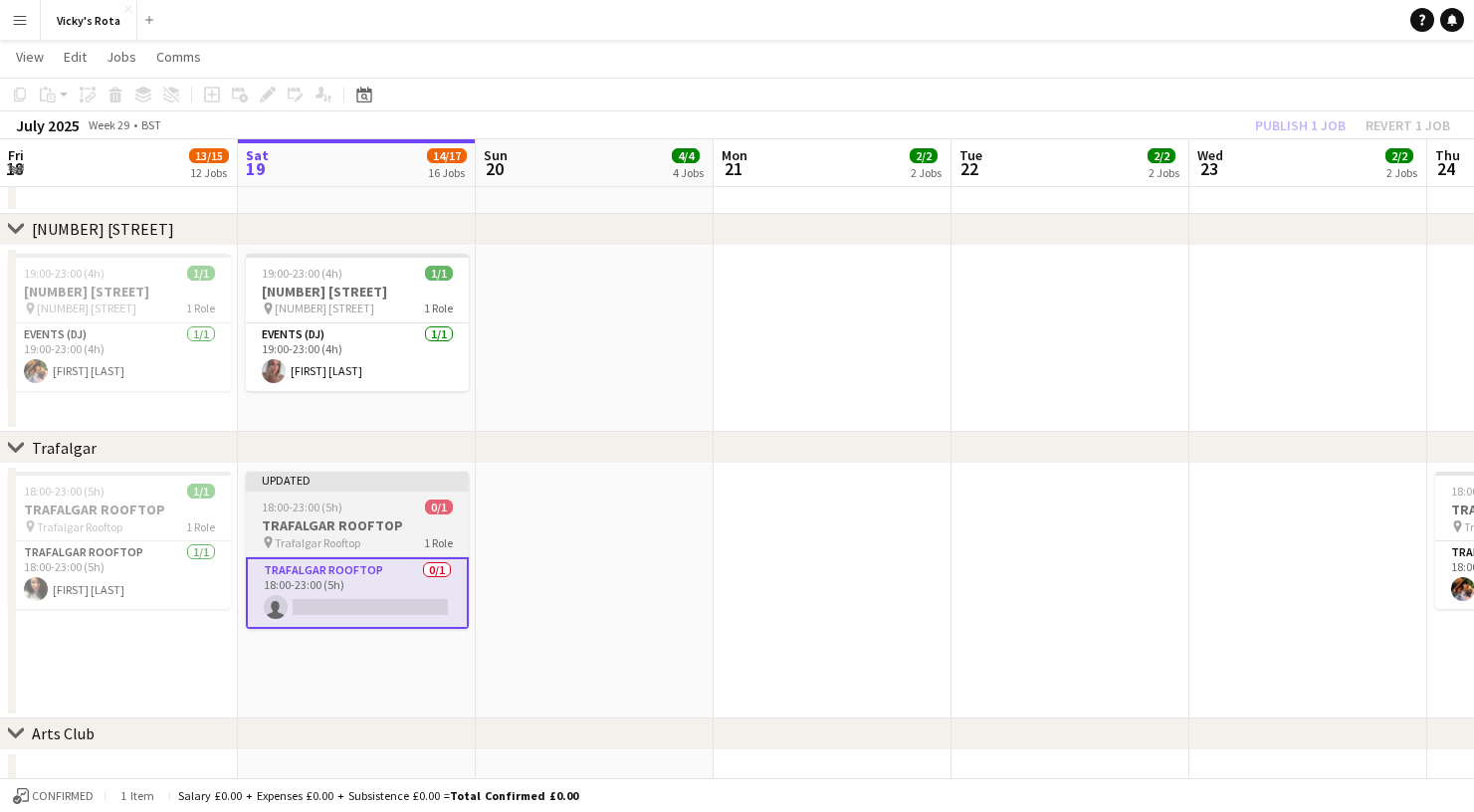click on "TRAFALGAR ROOFTOP" at bounding box center [357, 525] 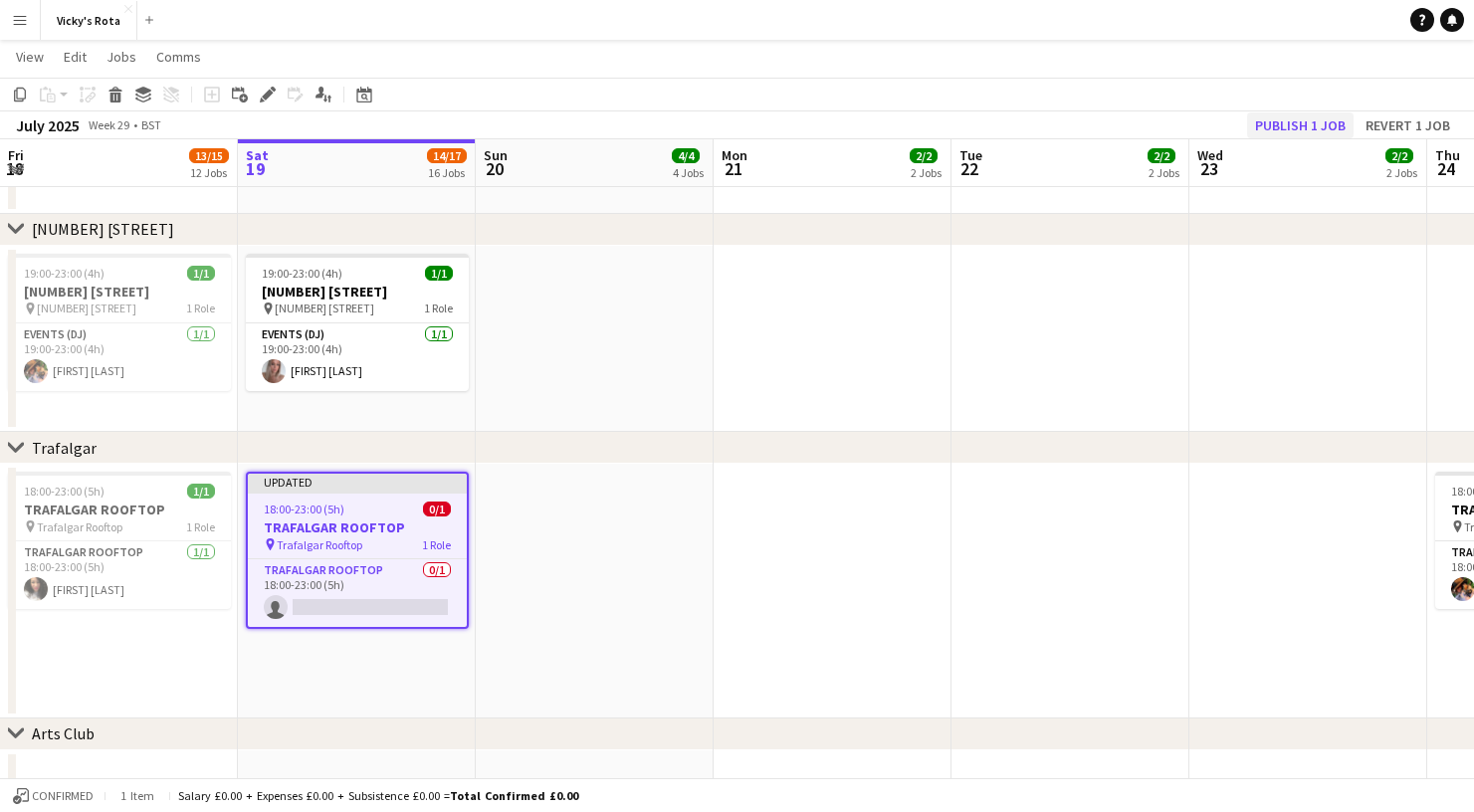 click on "Publish 1 job" 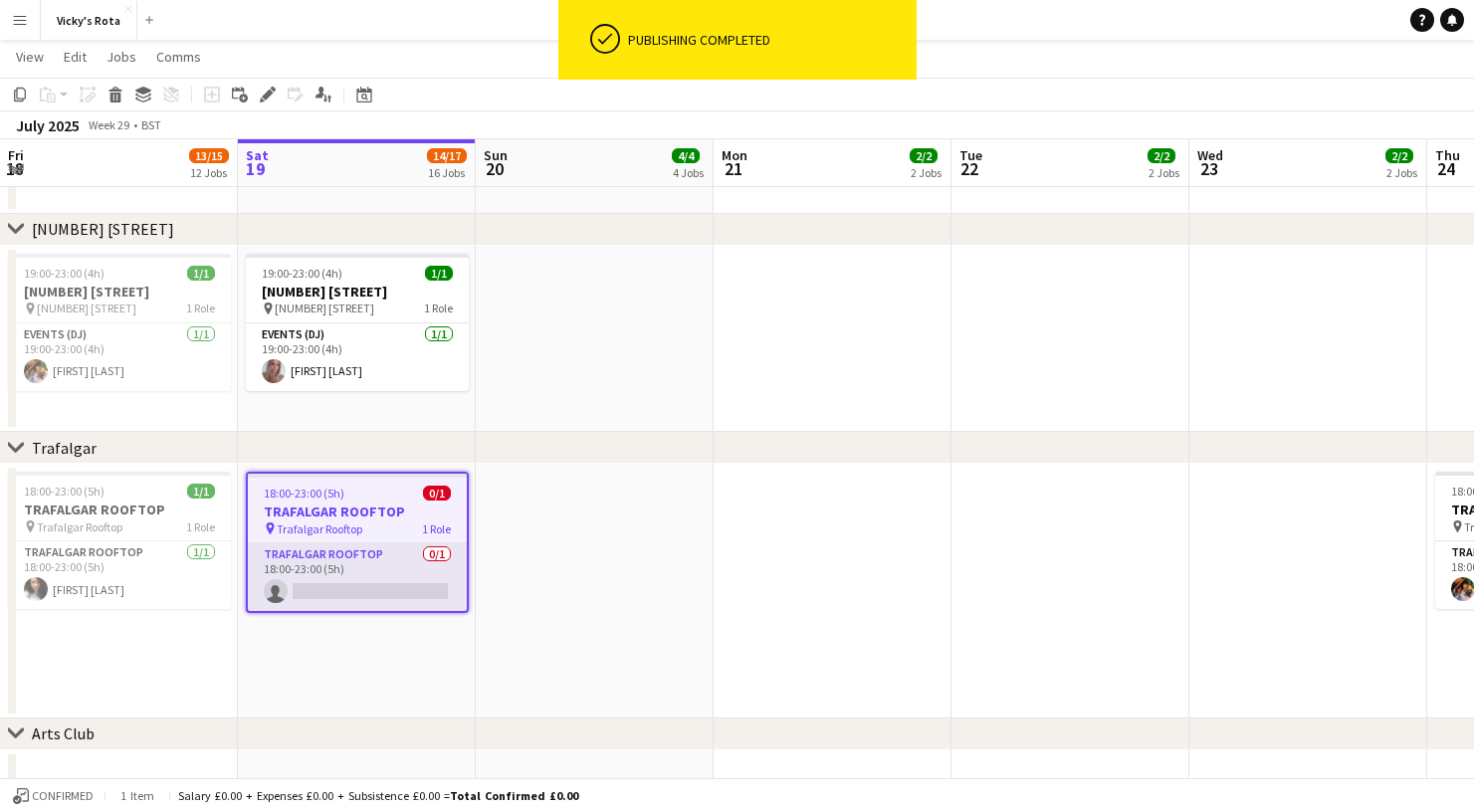 click on "Trafalgar Rooftop   0/1   18:00-23:00 (5h)
single-neutral-actions" at bounding box center [357, 577] 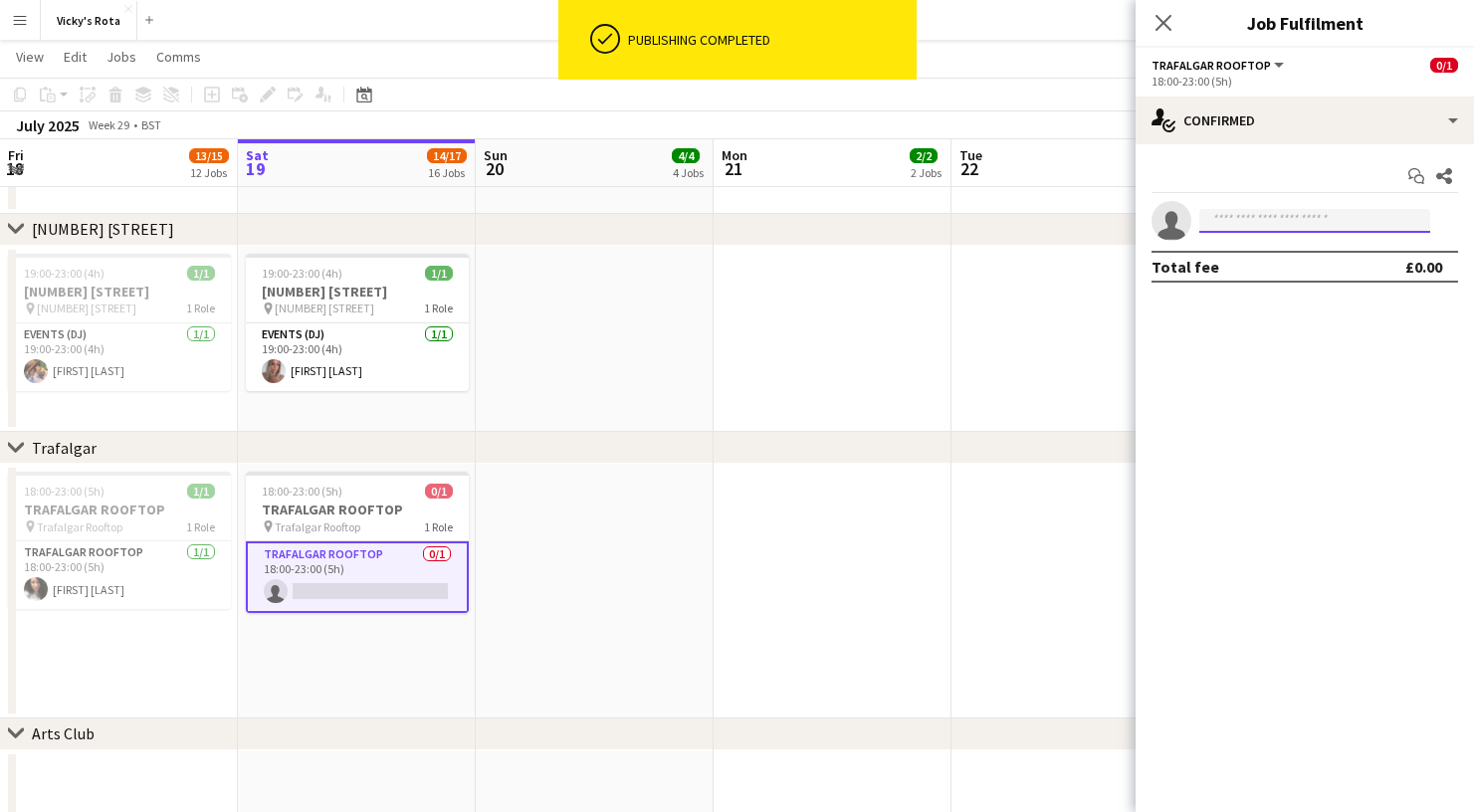 click at bounding box center [1315, 221] 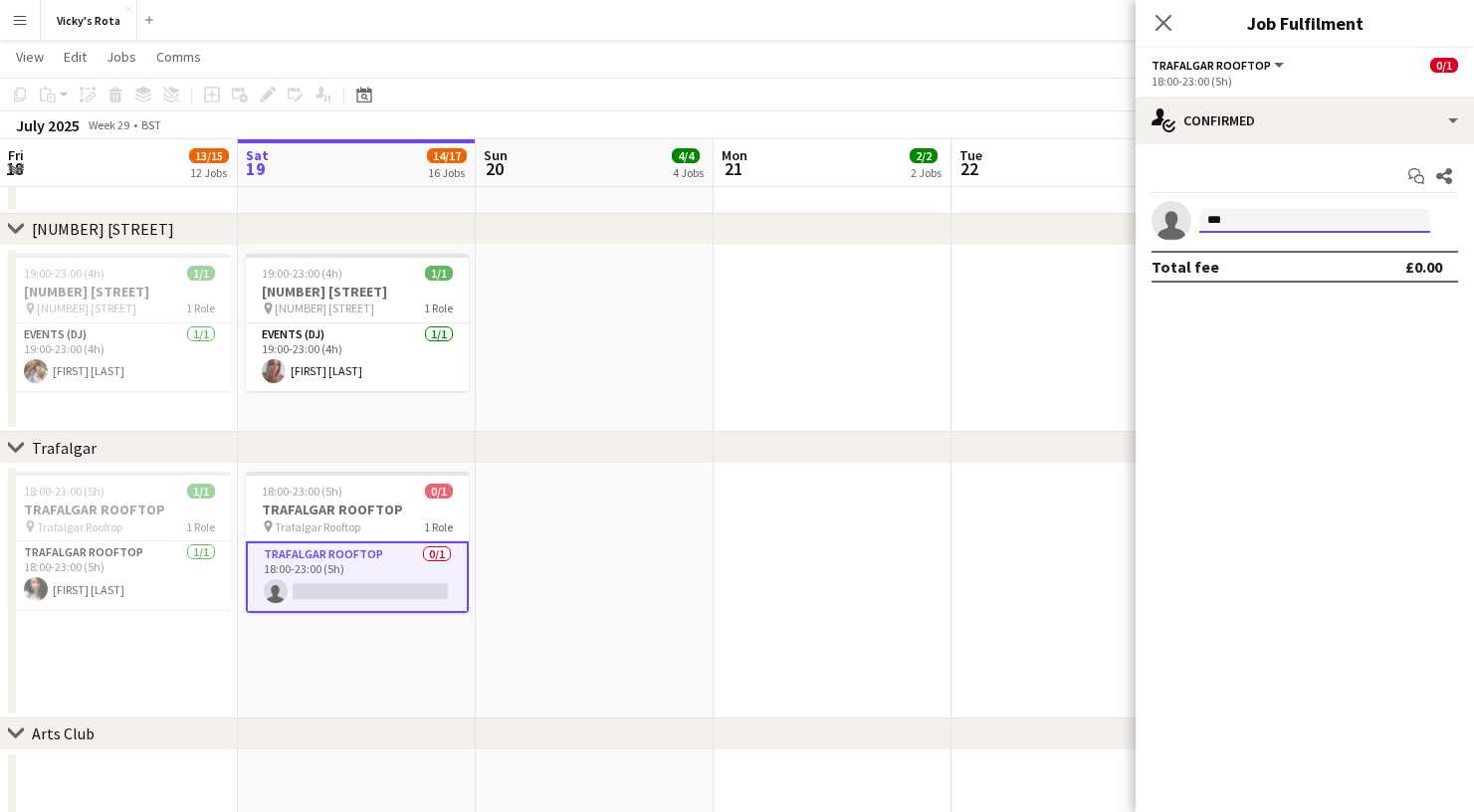 type on "***" 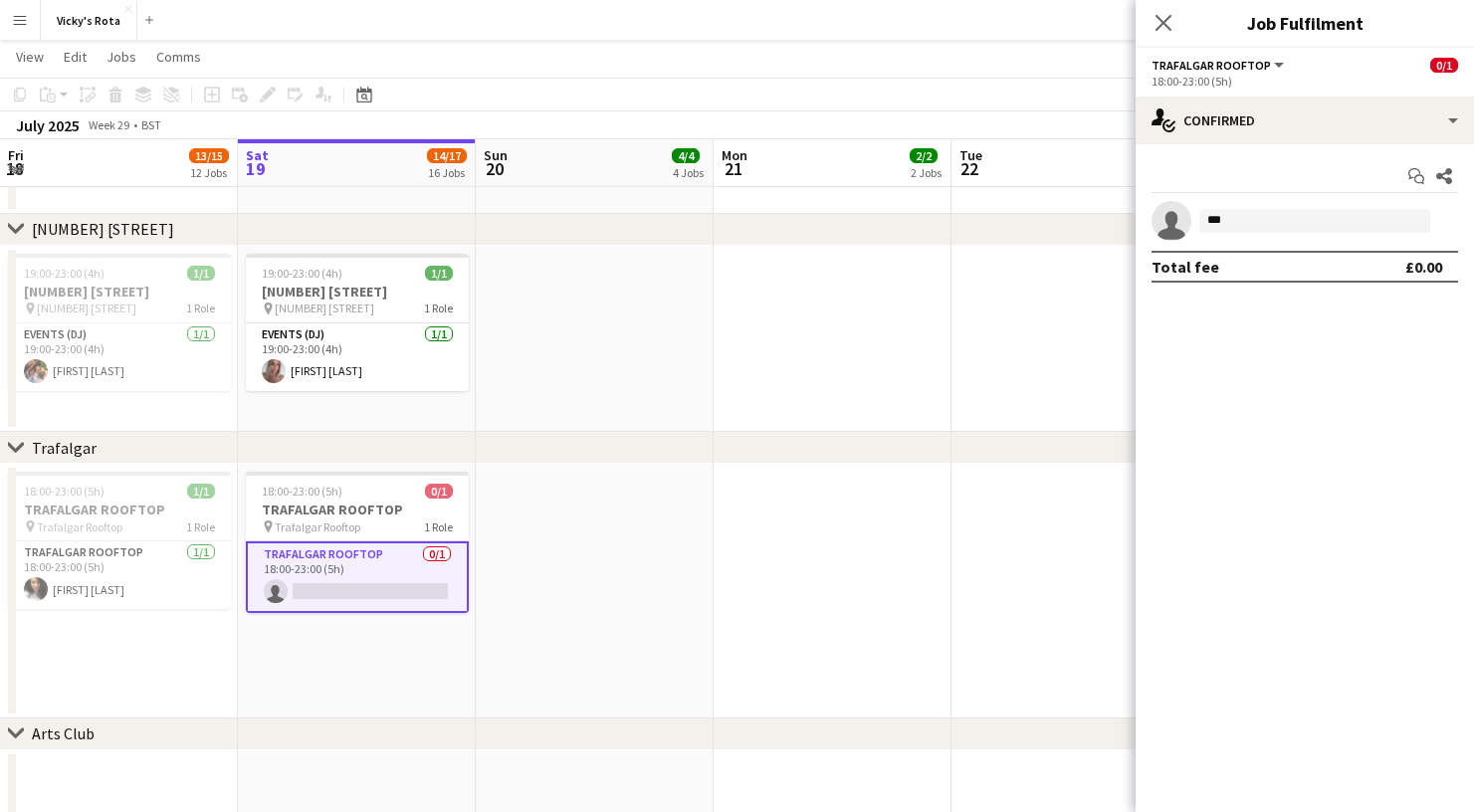 click on "Close pop-in" 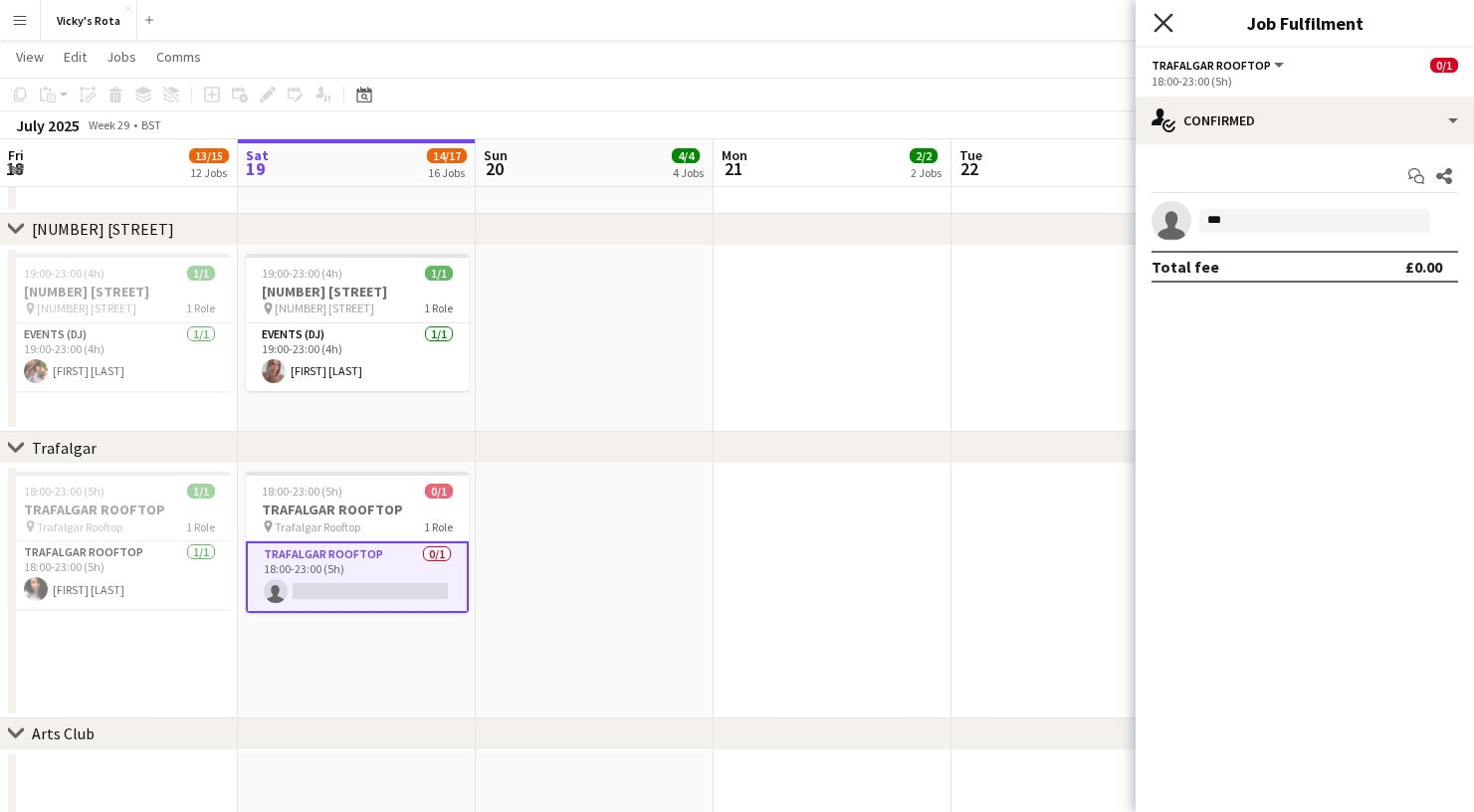 click on "Close pop-in" 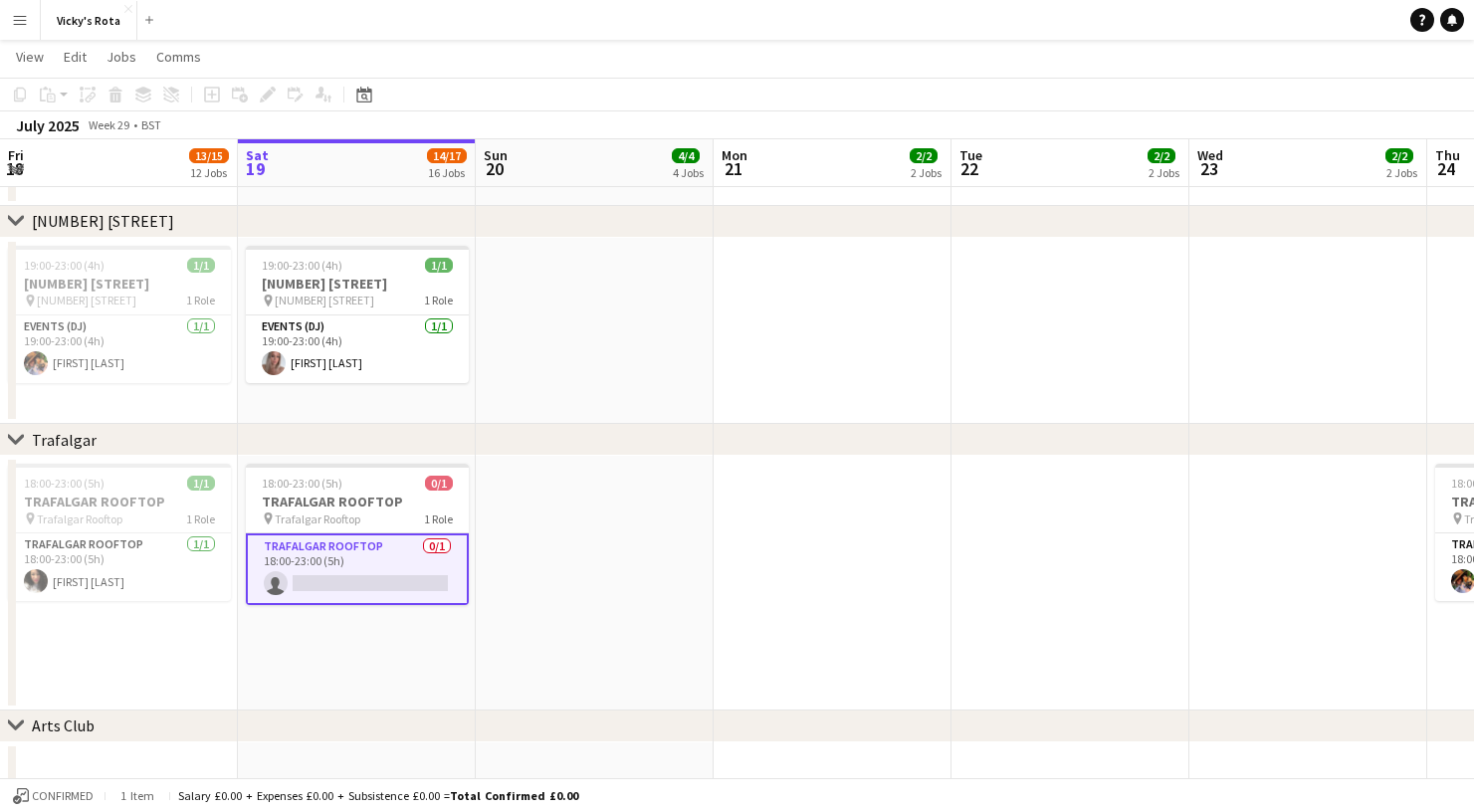 scroll, scrollTop: 2995, scrollLeft: 0, axis: vertical 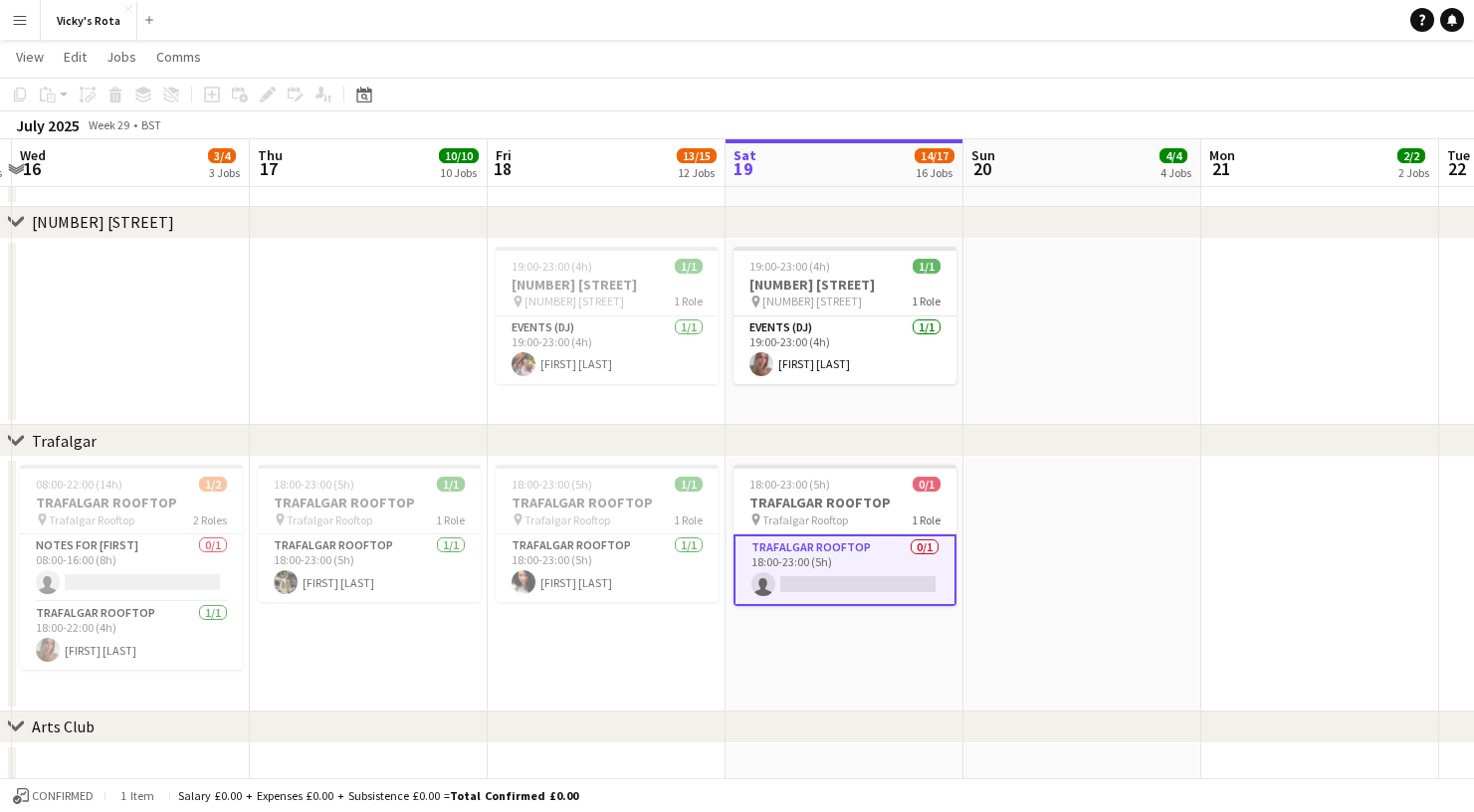 click on "Trafalgar Rooftop   0/1   18:00-23:00 (5h)
single-neutral-actions" at bounding box center (845, 570) 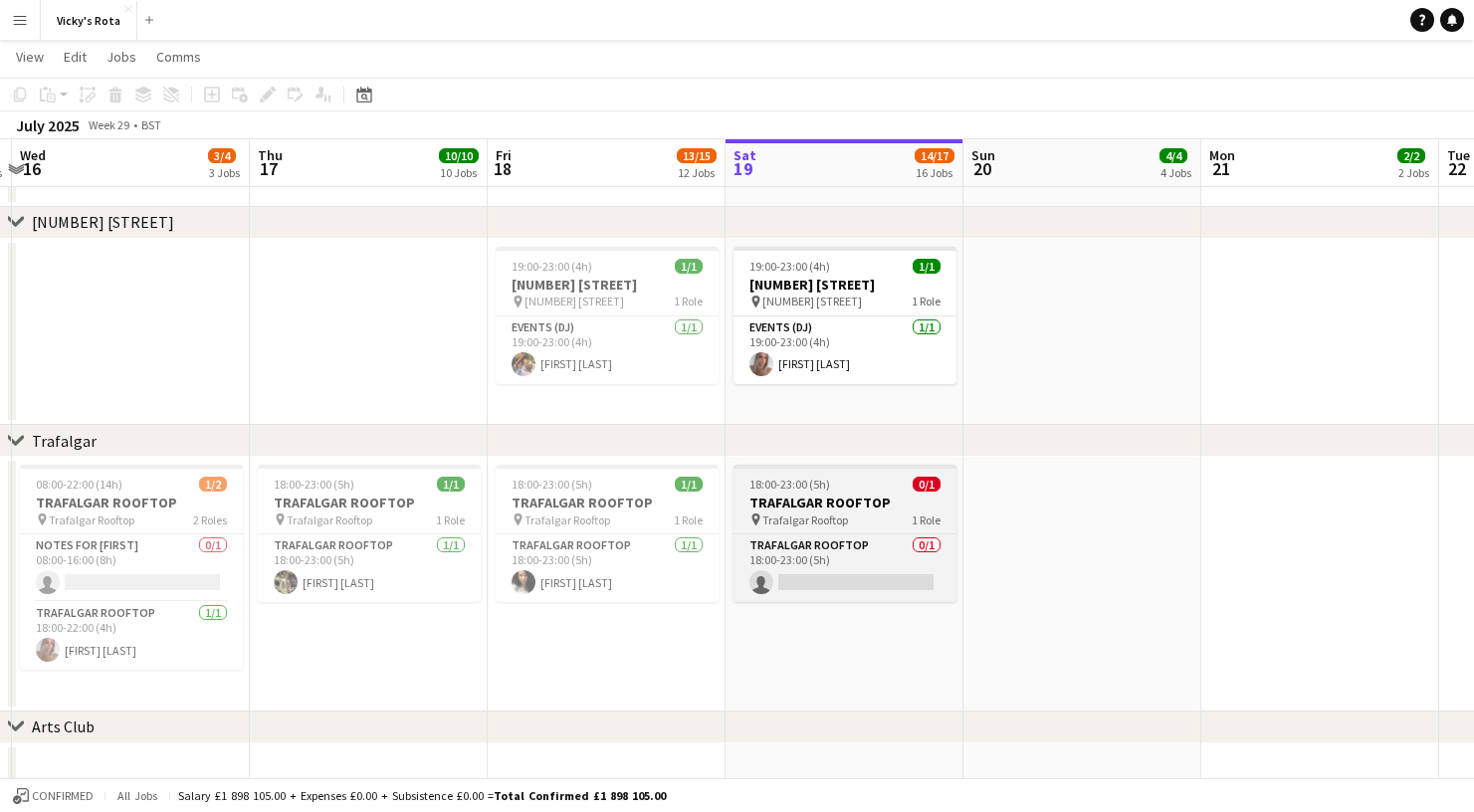 click on "18:00-23:00 (5h)    0/1" at bounding box center [845, 484] 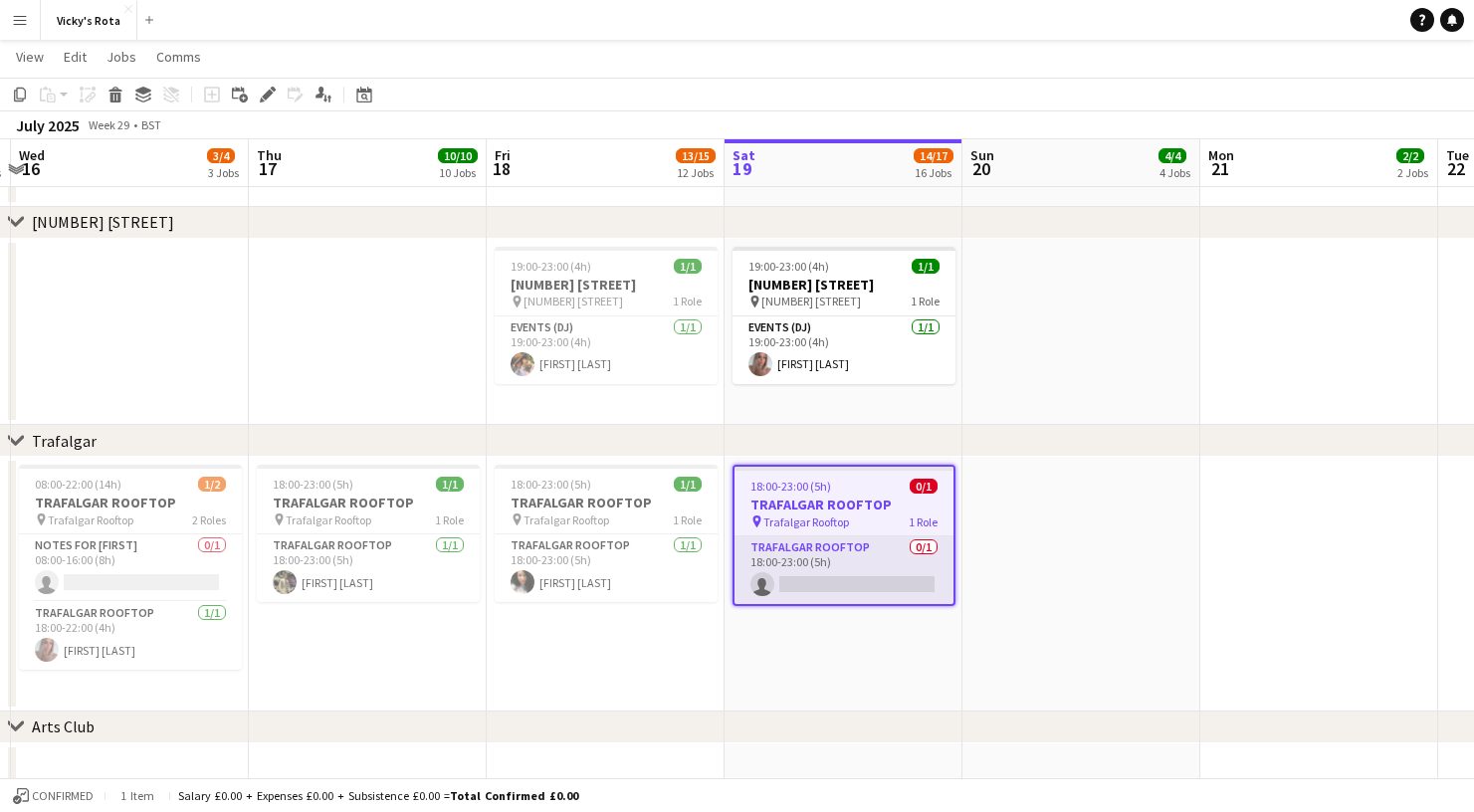 click on "Trafalgar Rooftop   0/1   18:00-23:00 (5h)
single-neutral-actions" at bounding box center [844, 570] 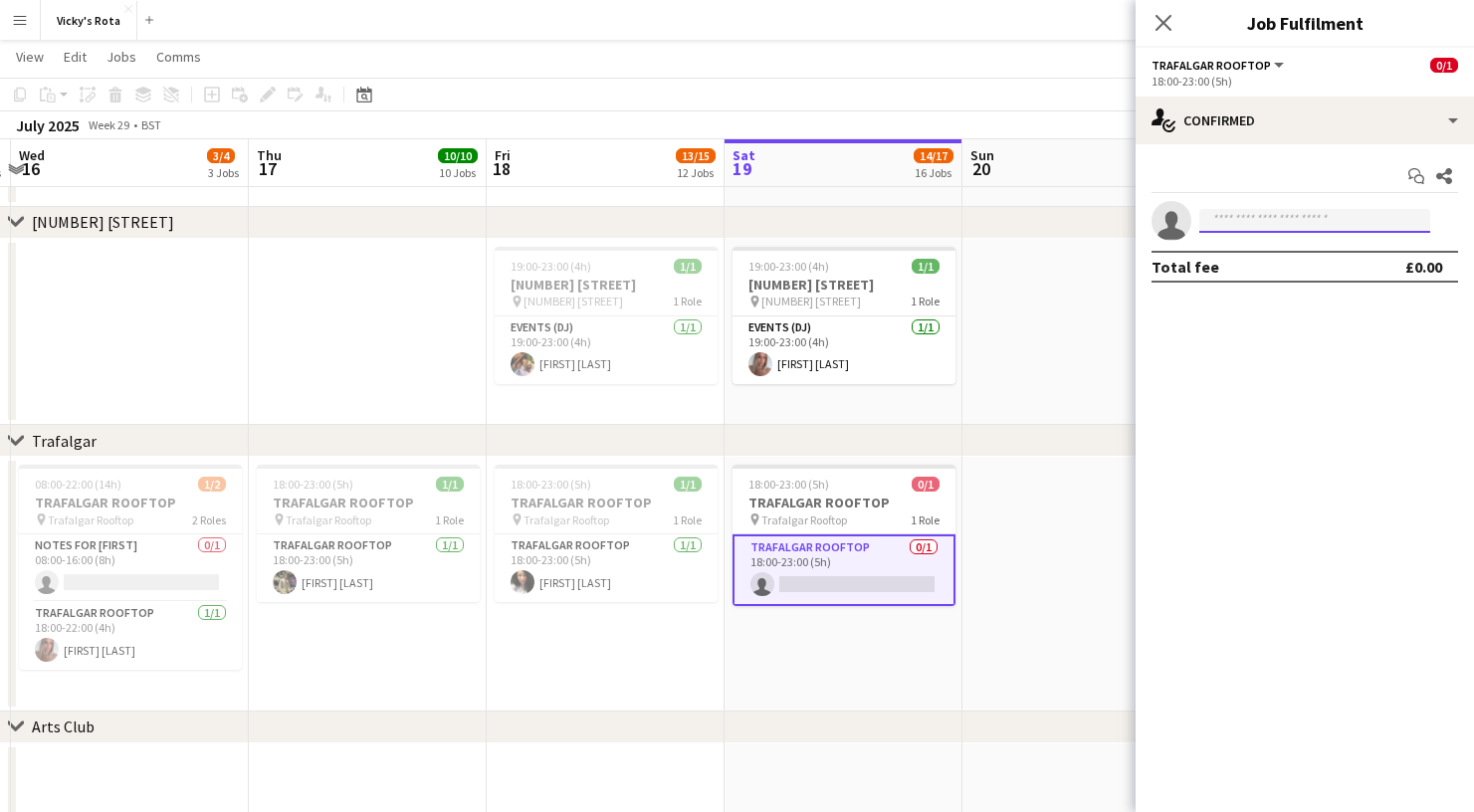 click at bounding box center (1315, 221) 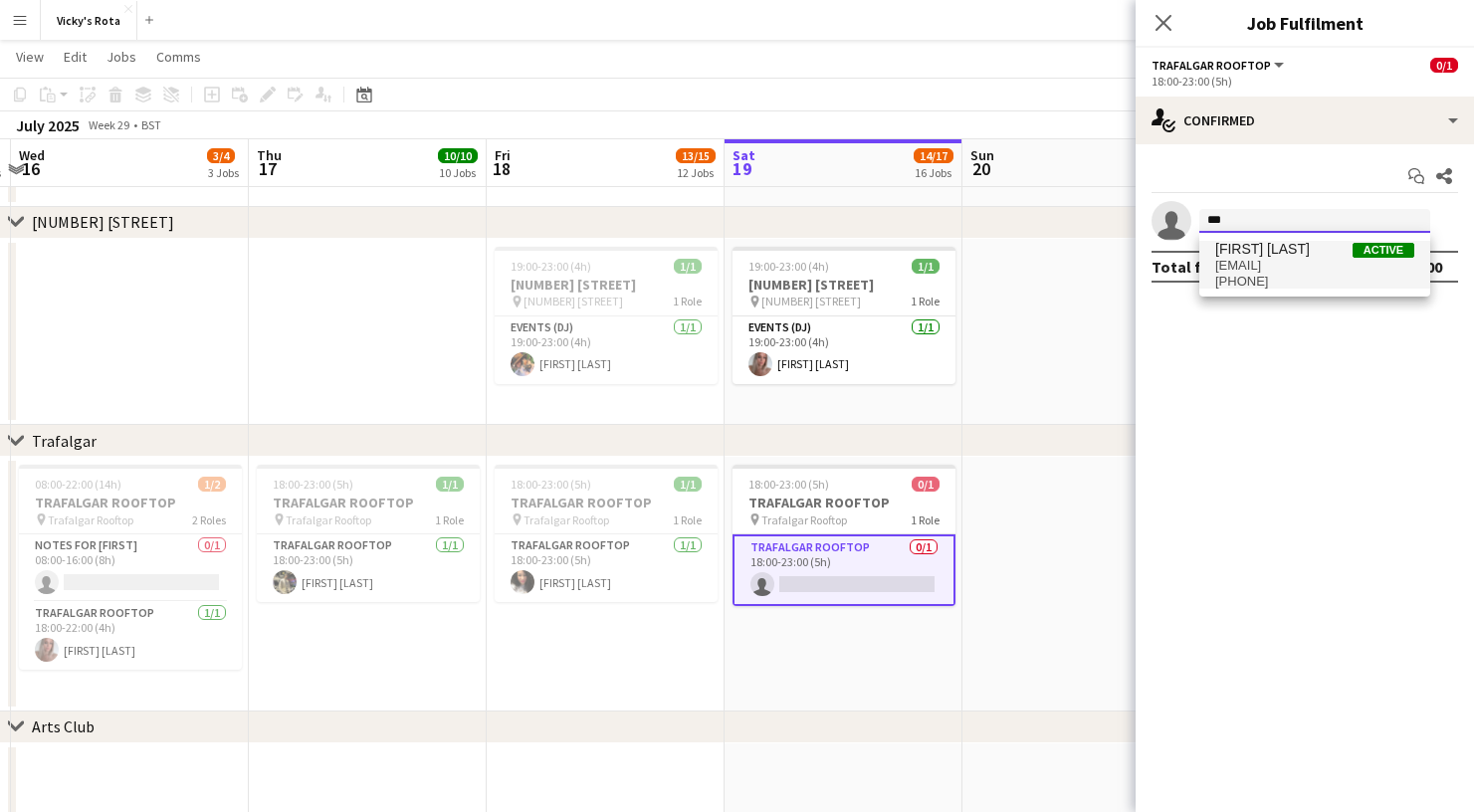 type on "***" 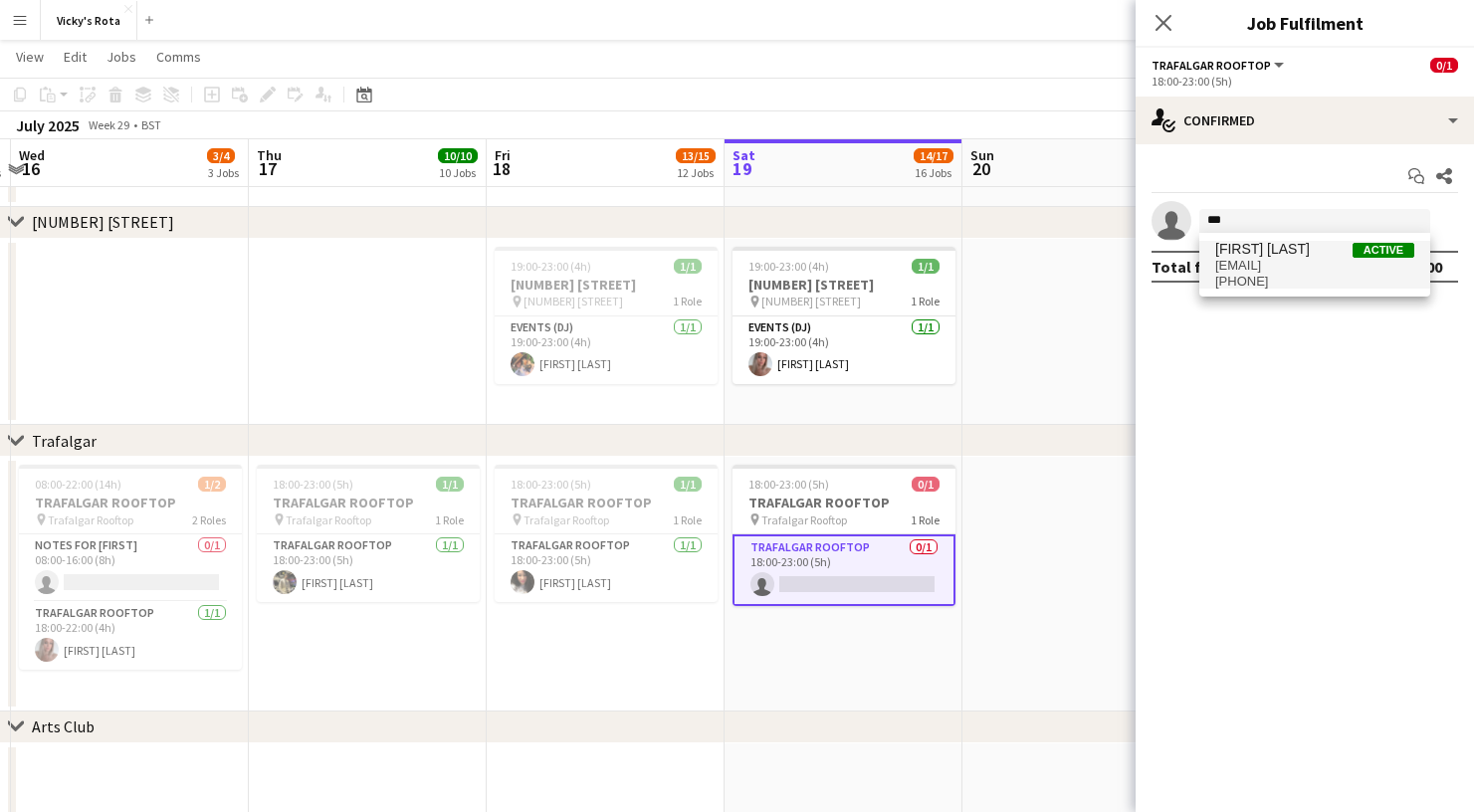 click on "[EMAIL]" at bounding box center (1315, 266) 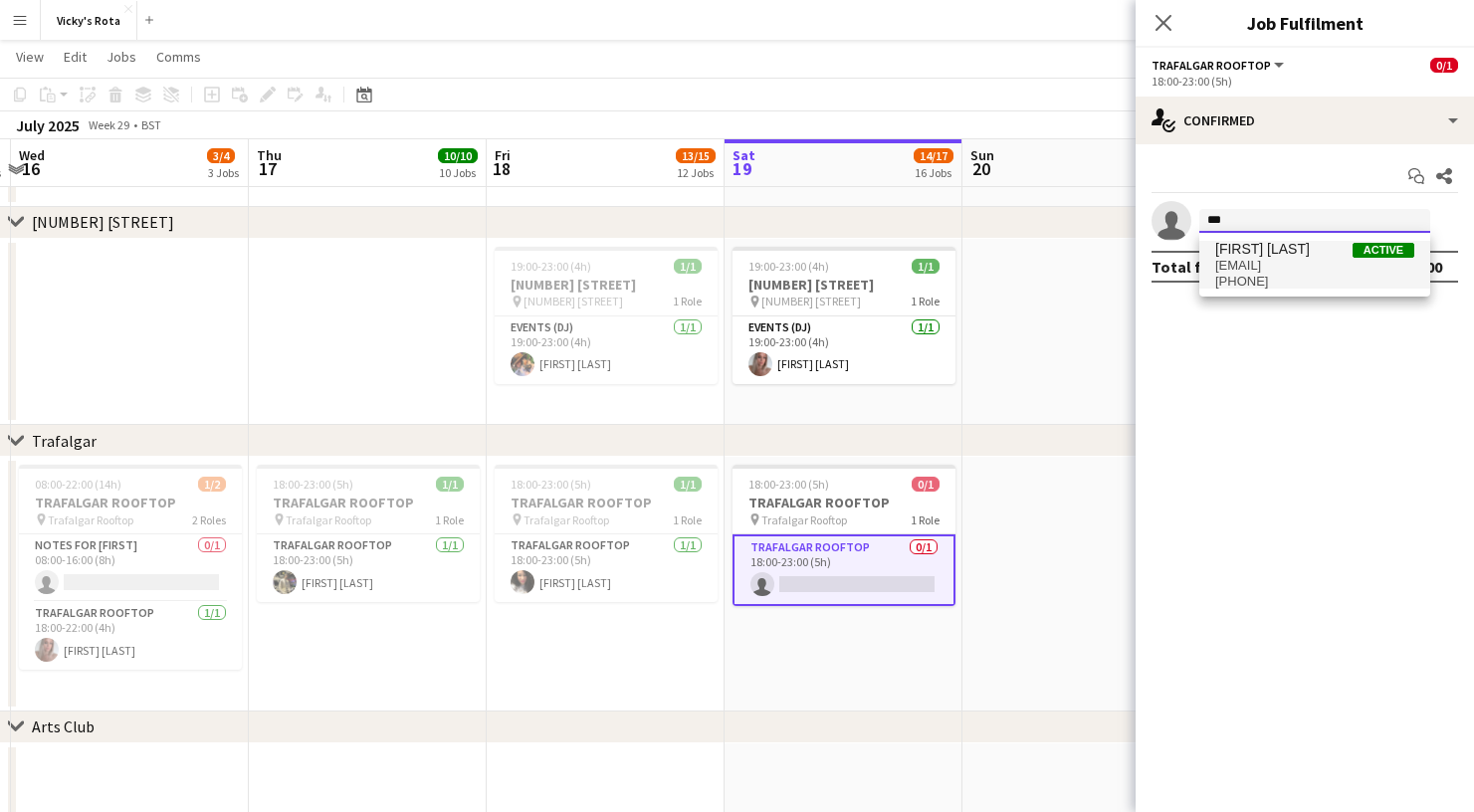 type 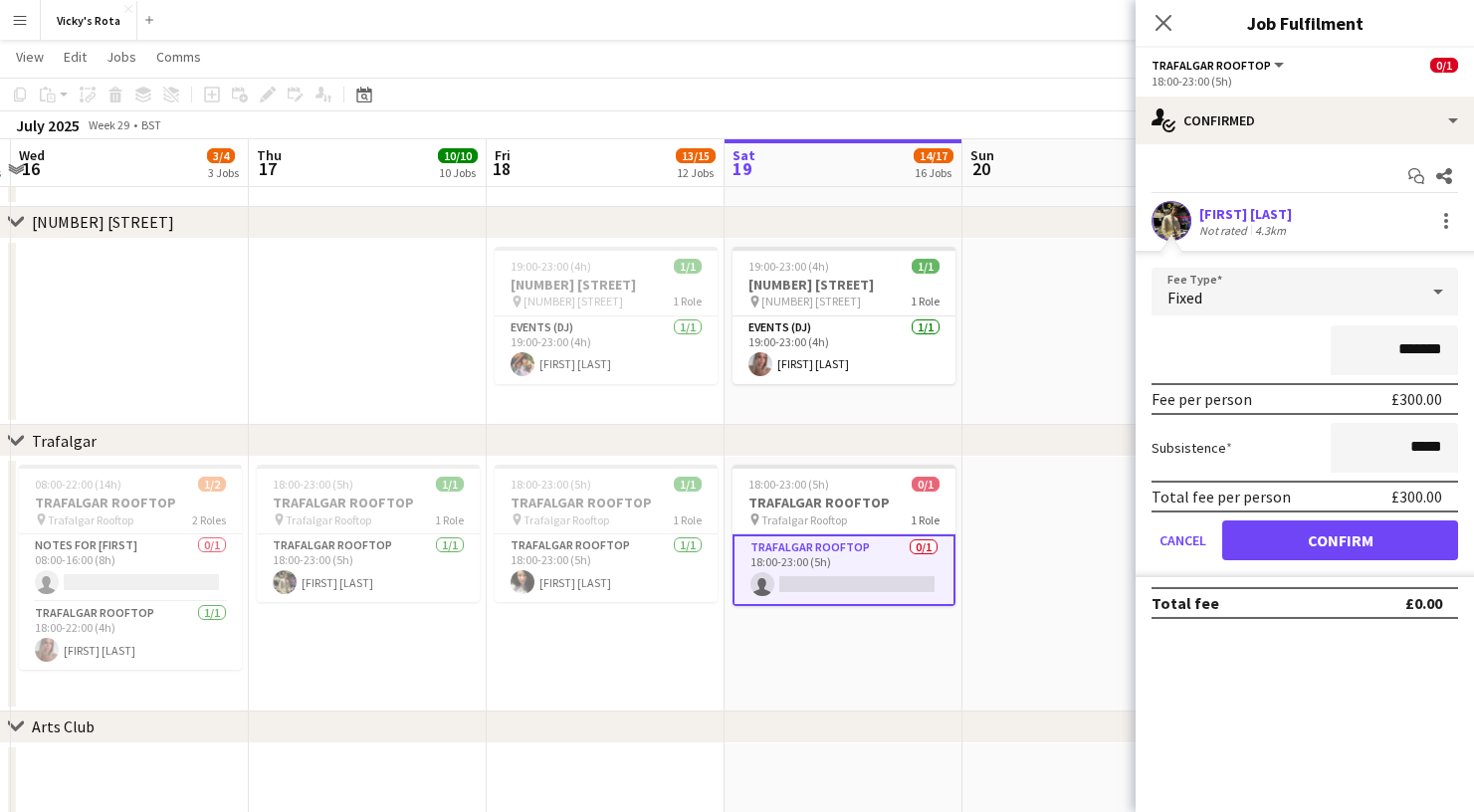 click on "Confirm" at bounding box center (1340, 540) 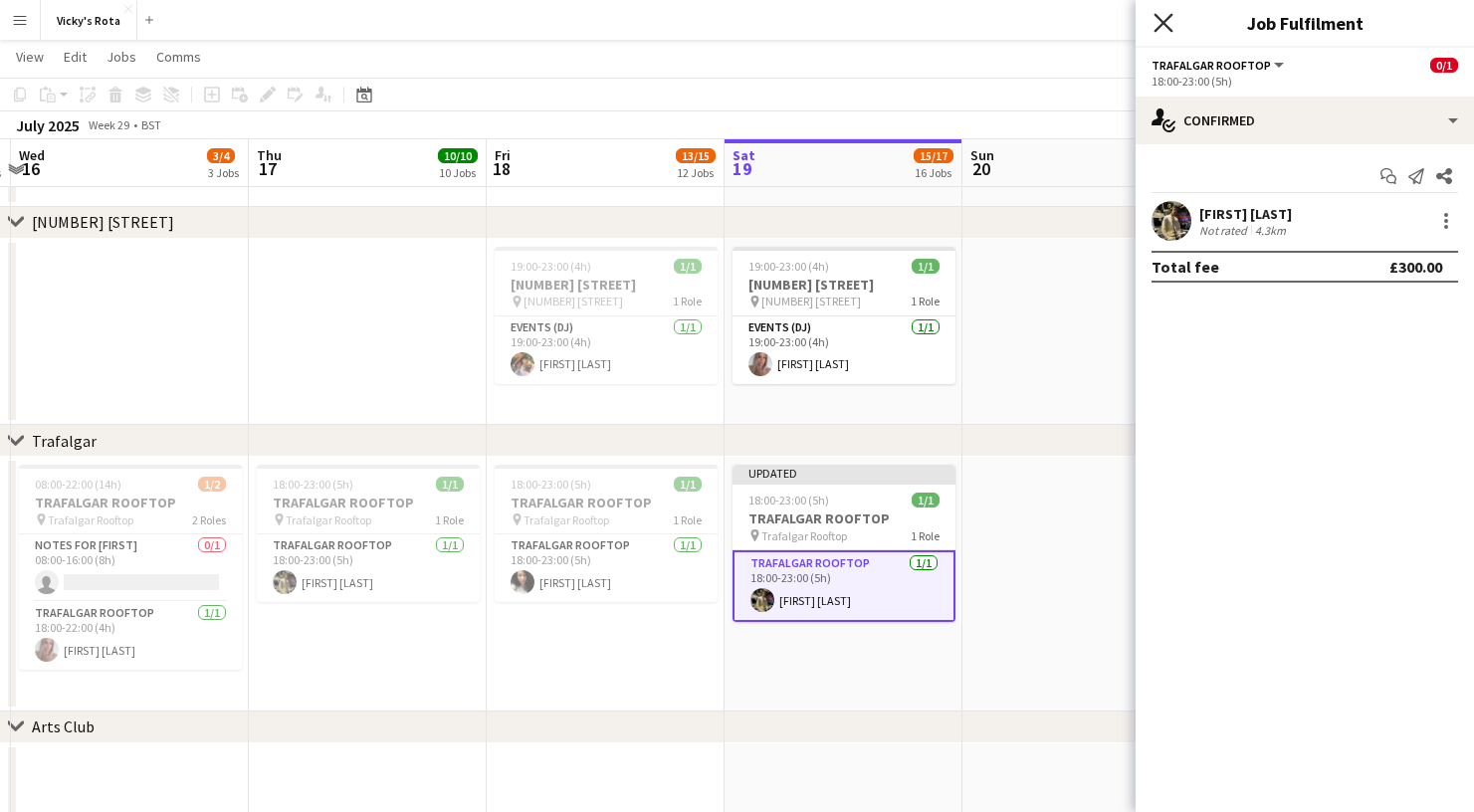 click 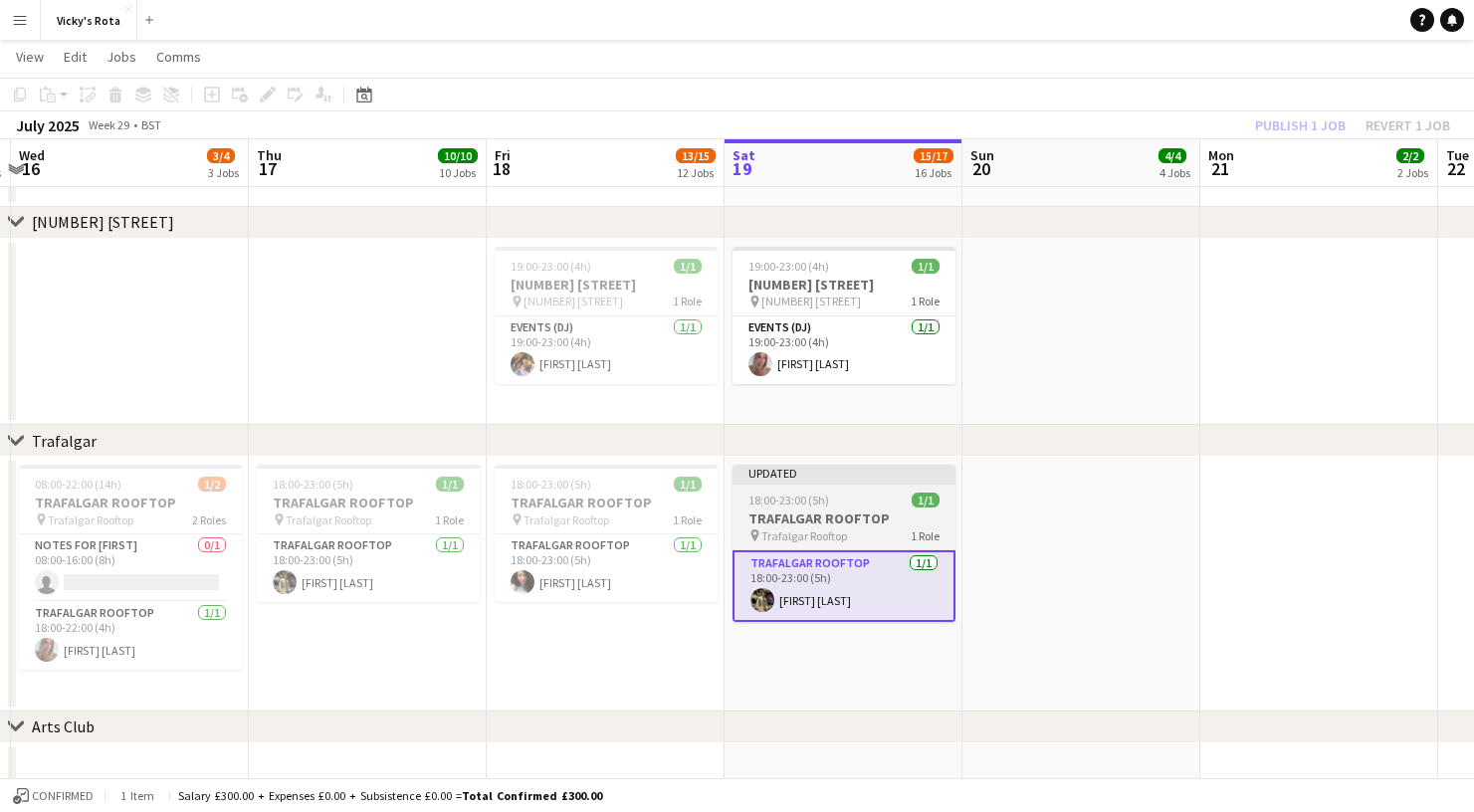 click on "Updated   [TIME]    0/1   TRAFALGAR ROOFTOP
pin
Trafalgar Rooftop   1 Role   Trafalgar Rooftop   1/1   [TIME]
[FIRST] [LAST]" at bounding box center (844, 543) 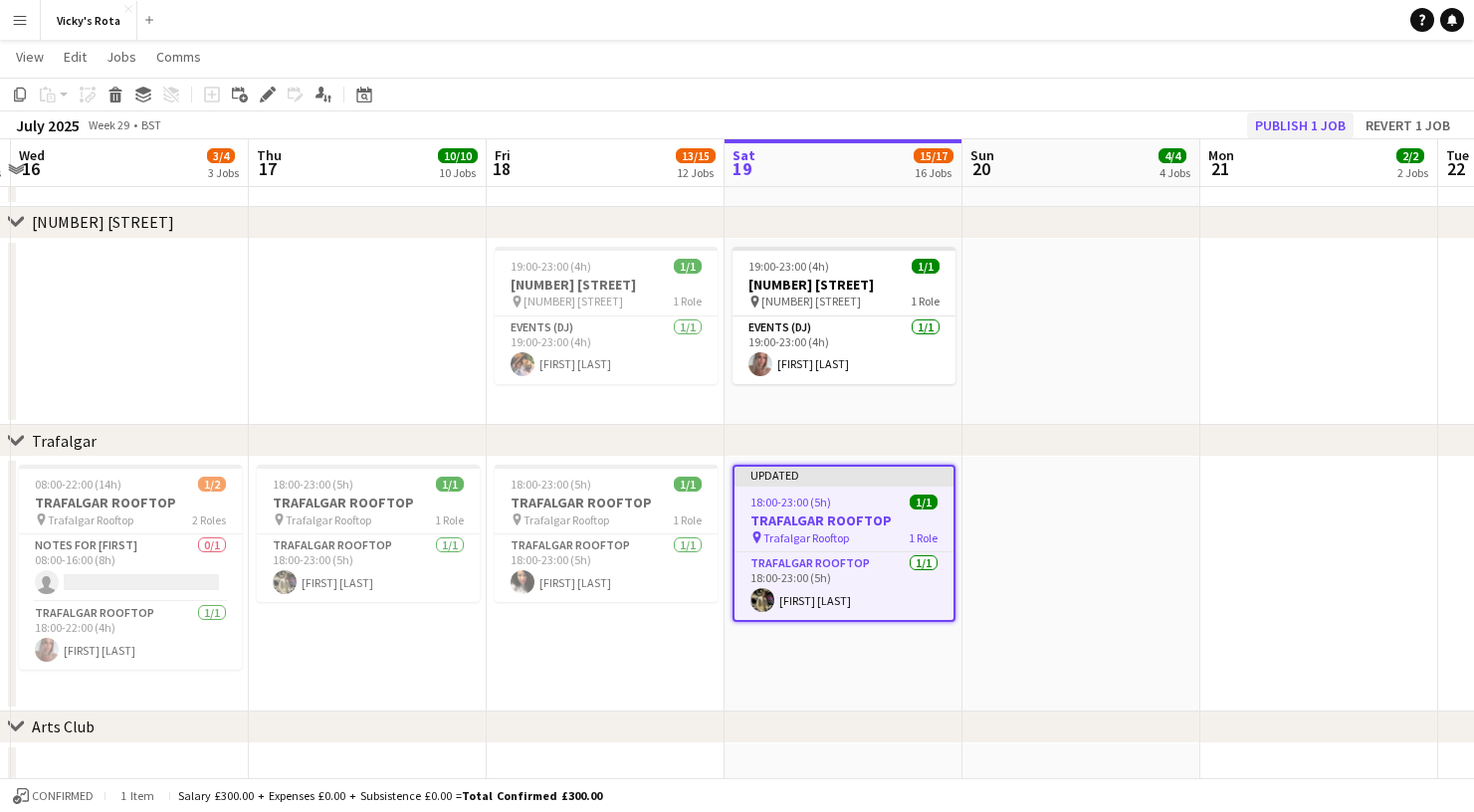 click on "Publish 1 job" 